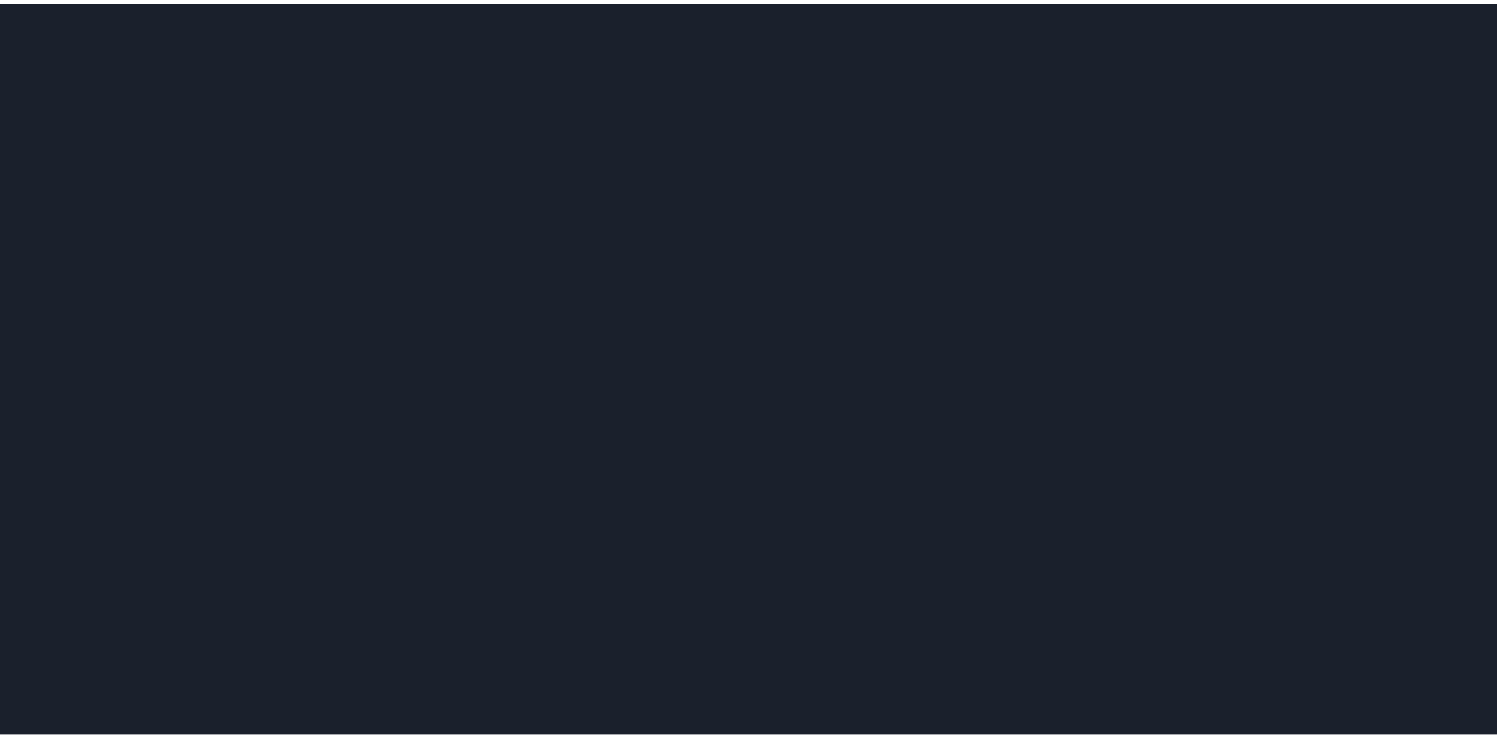 scroll, scrollTop: 0, scrollLeft: 0, axis: both 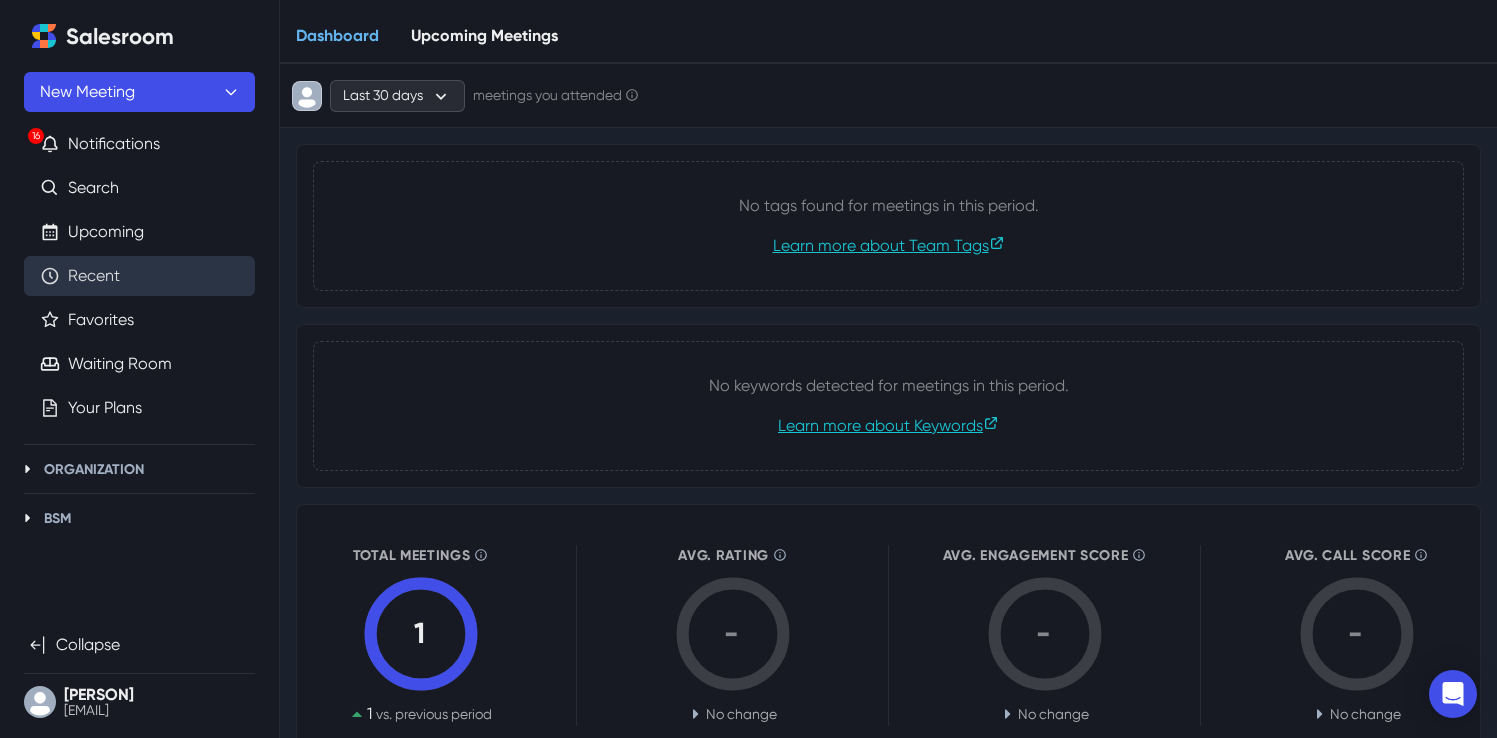 click on "Recent" at bounding box center (94, 276) 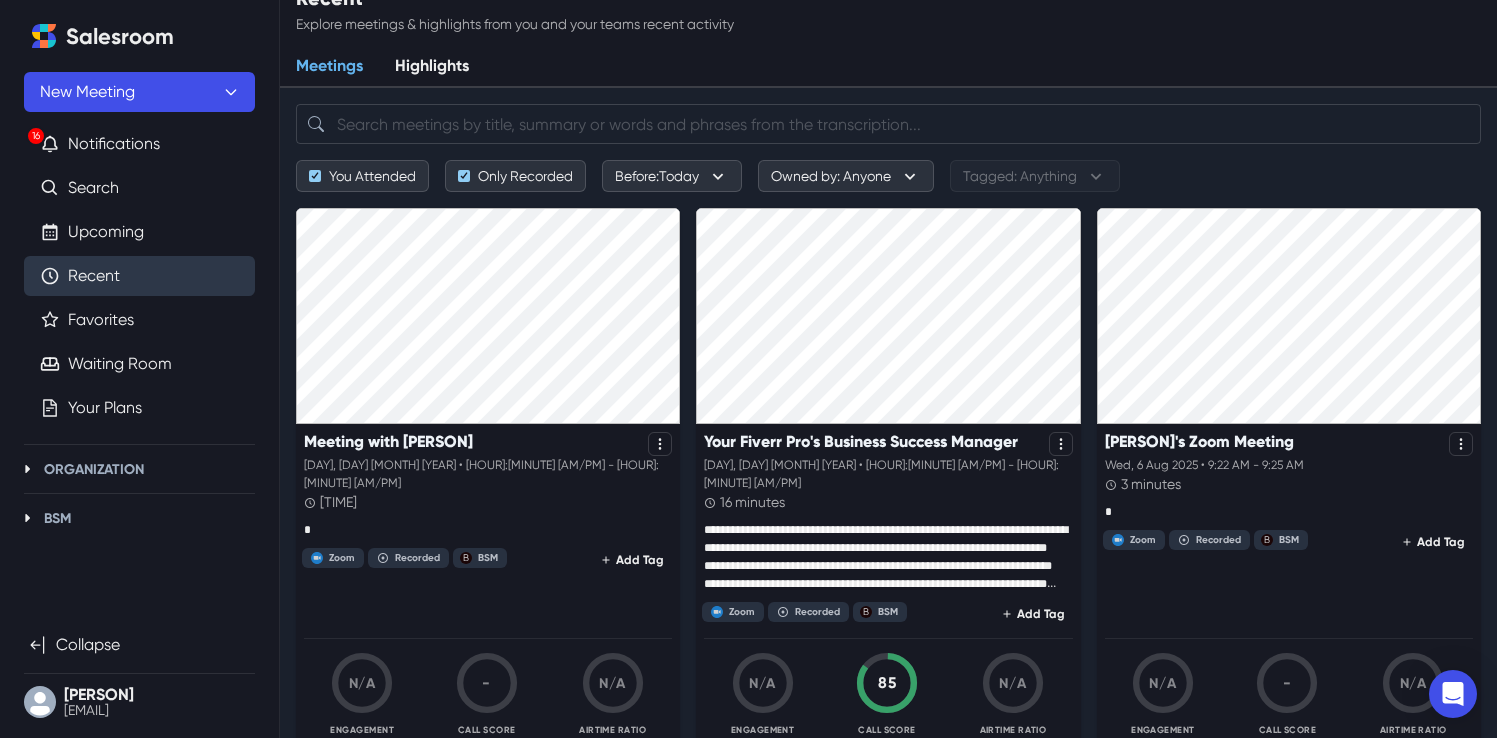 scroll, scrollTop: 31, scrollLeft: 0, axis: vertical 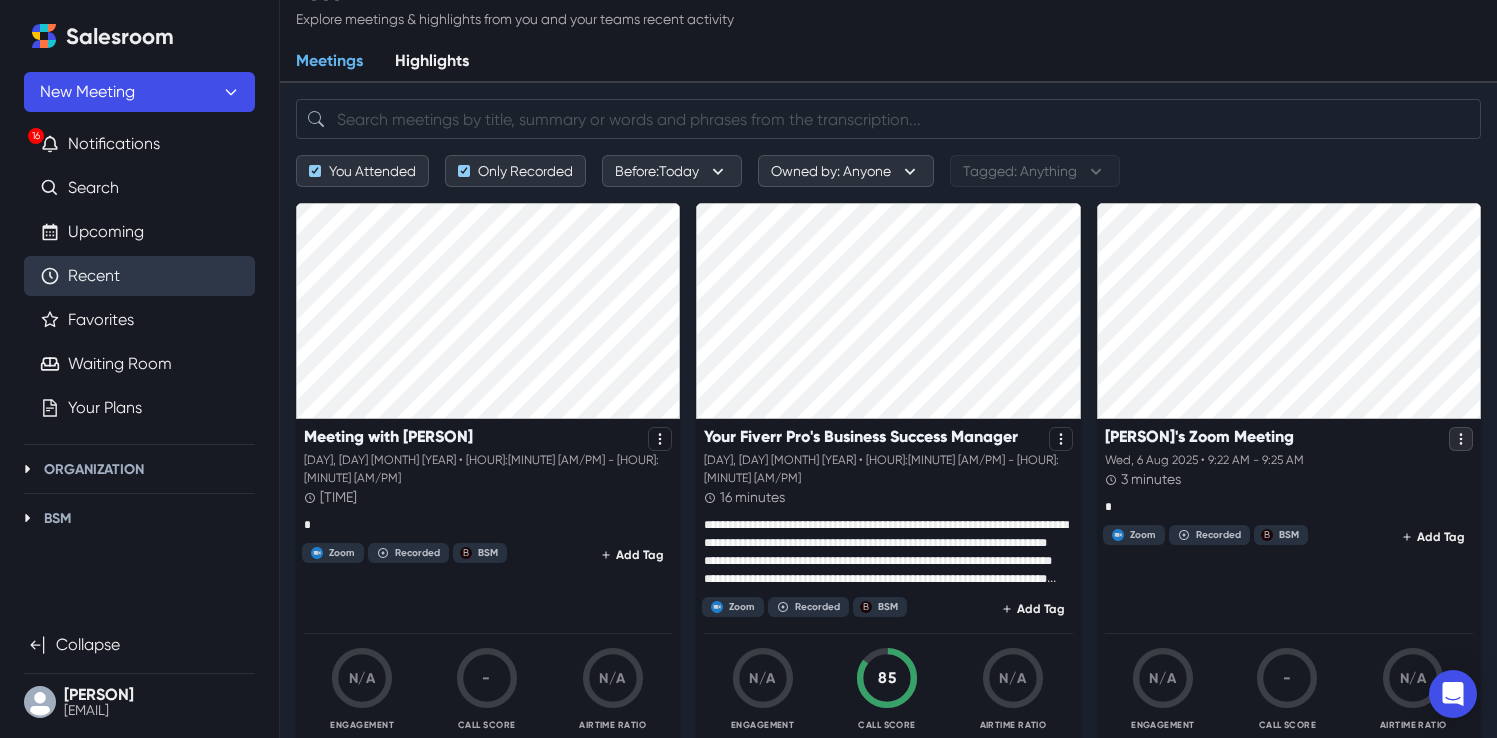click 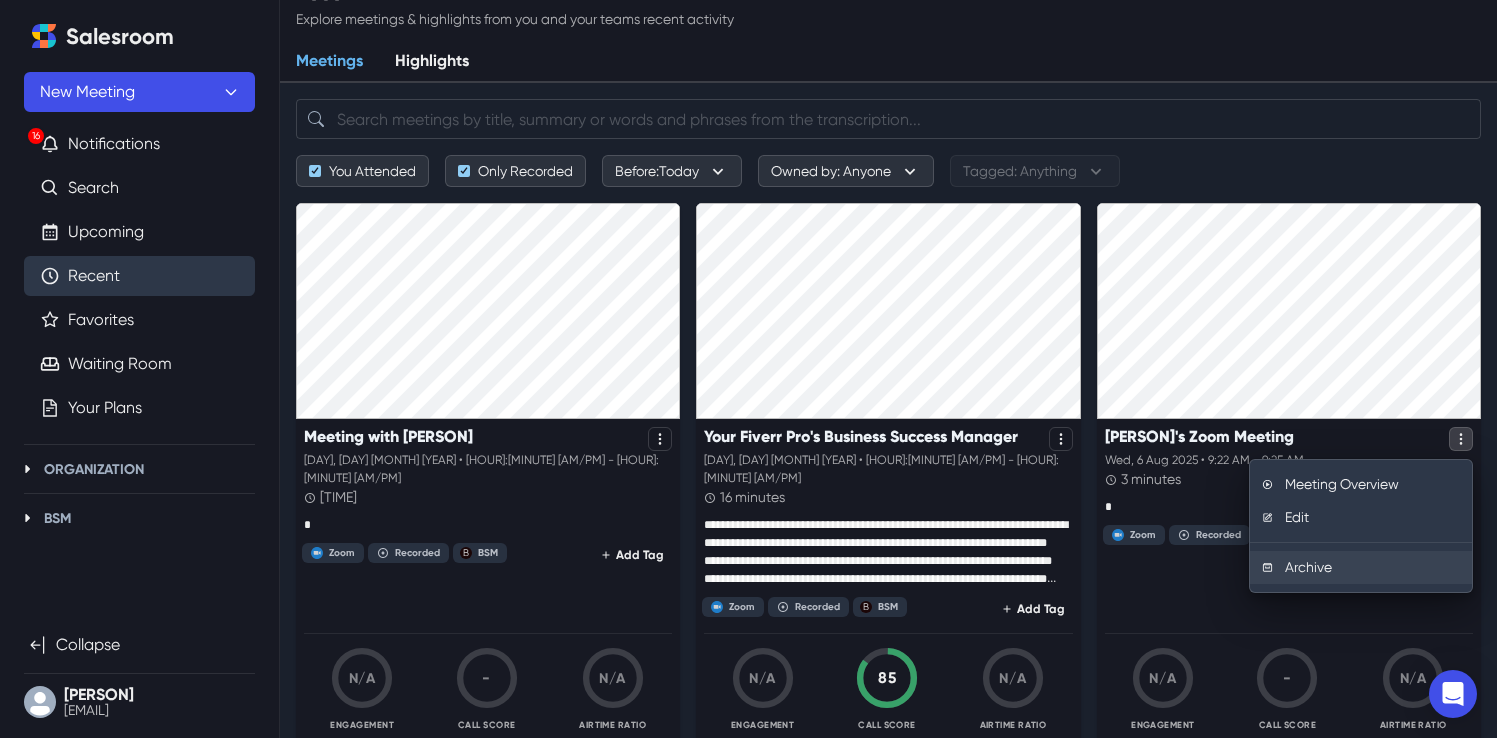 click on "Archive" at bounding box center [1361, 567] 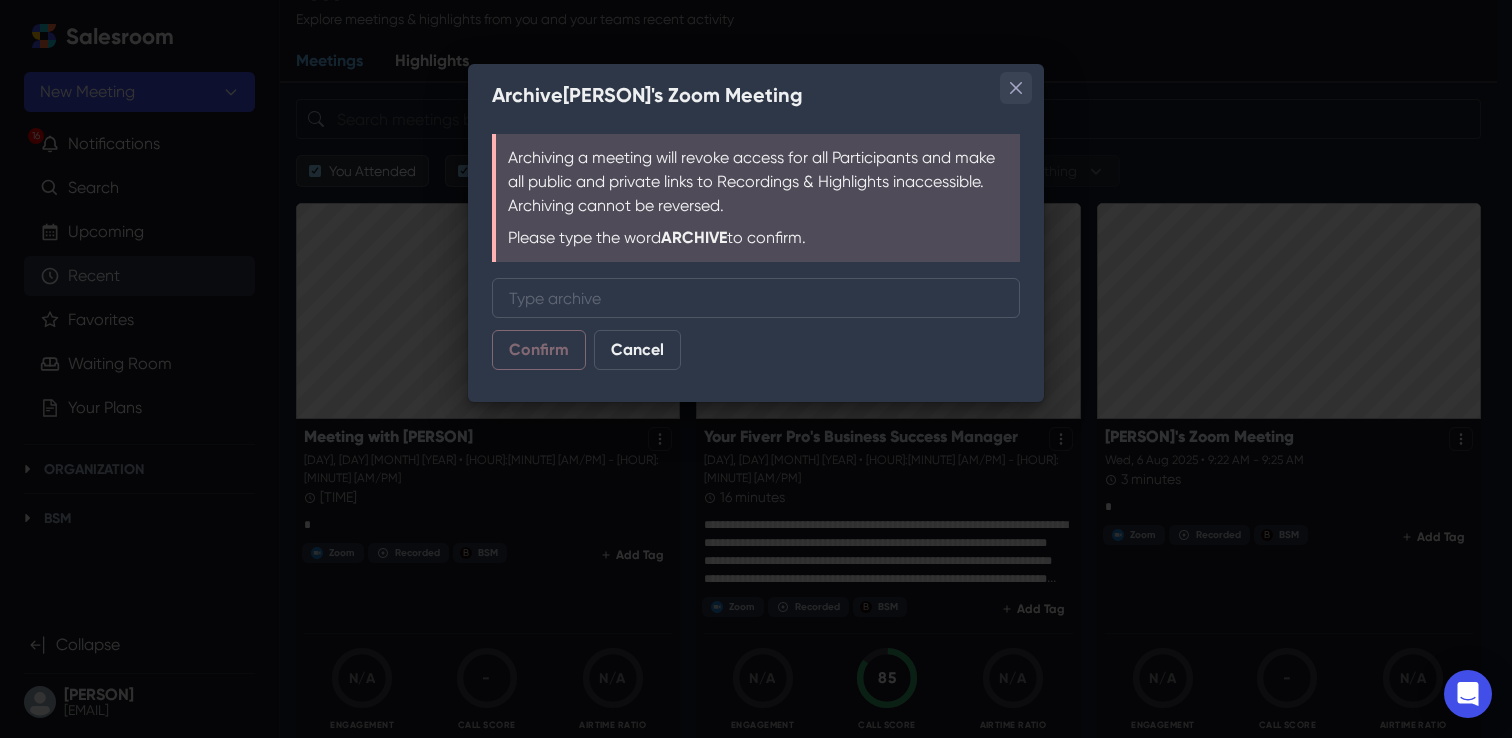 click at bounding box center [1016, 88] 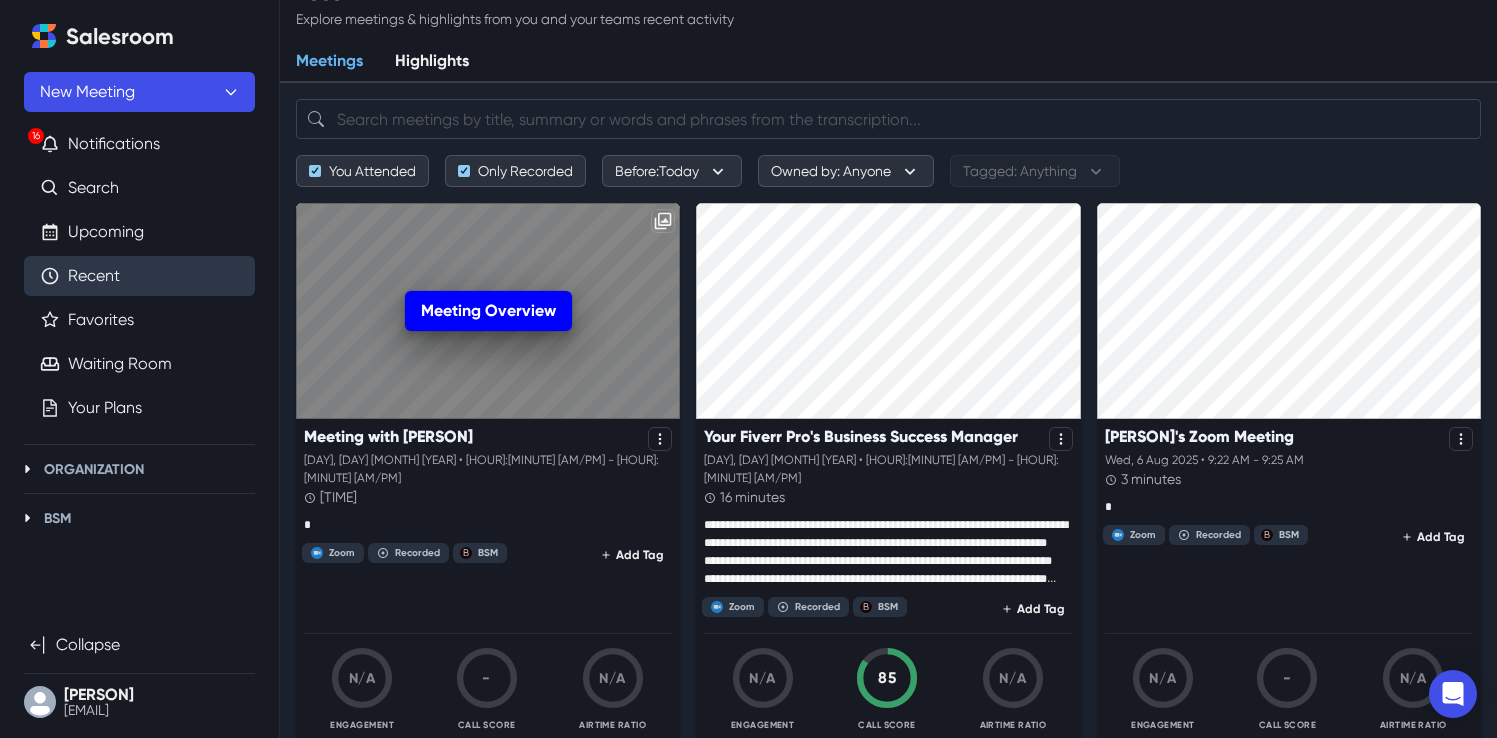 click on "Meeting Overview" at bounding box center [488, 311] 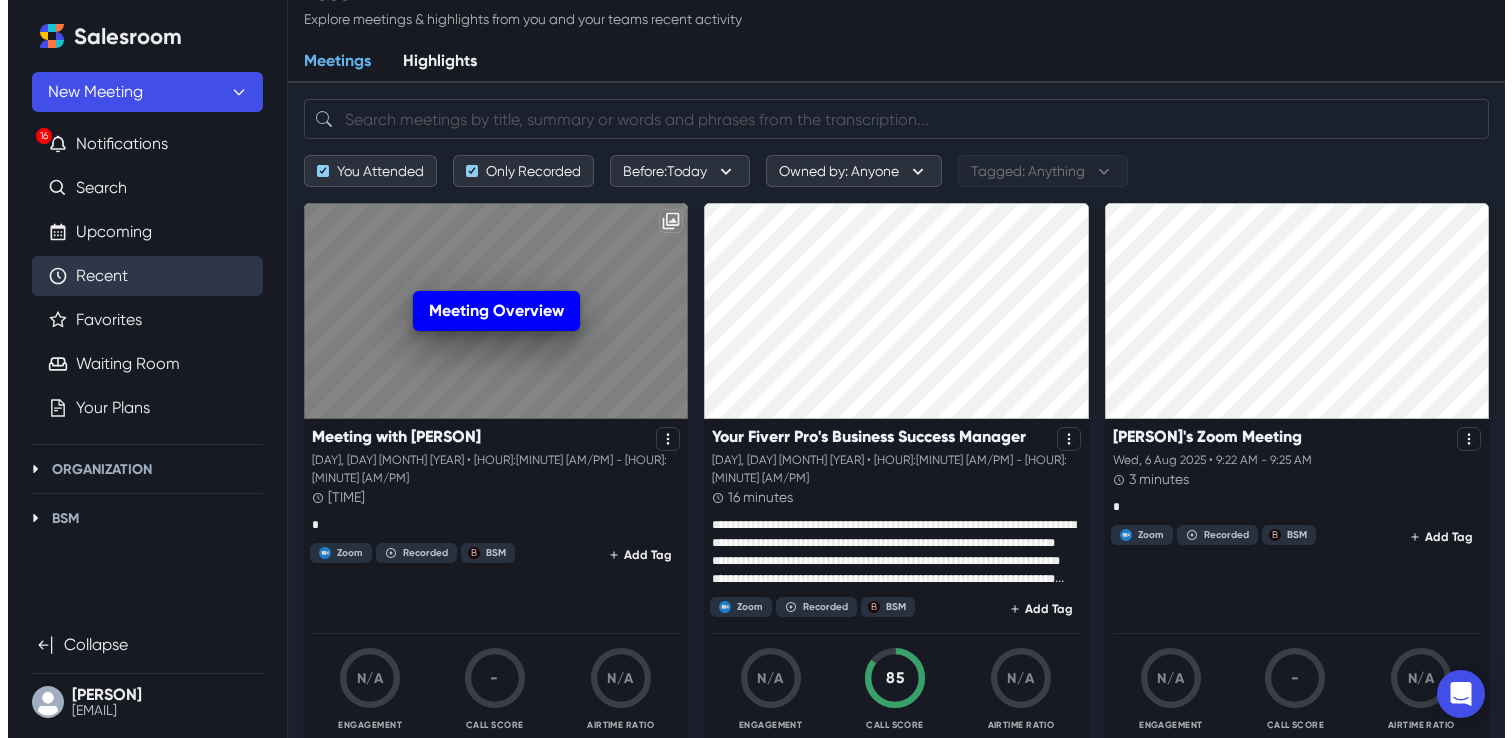 scroll, scrollTop: 0, scrollLeft: 0, axis: both 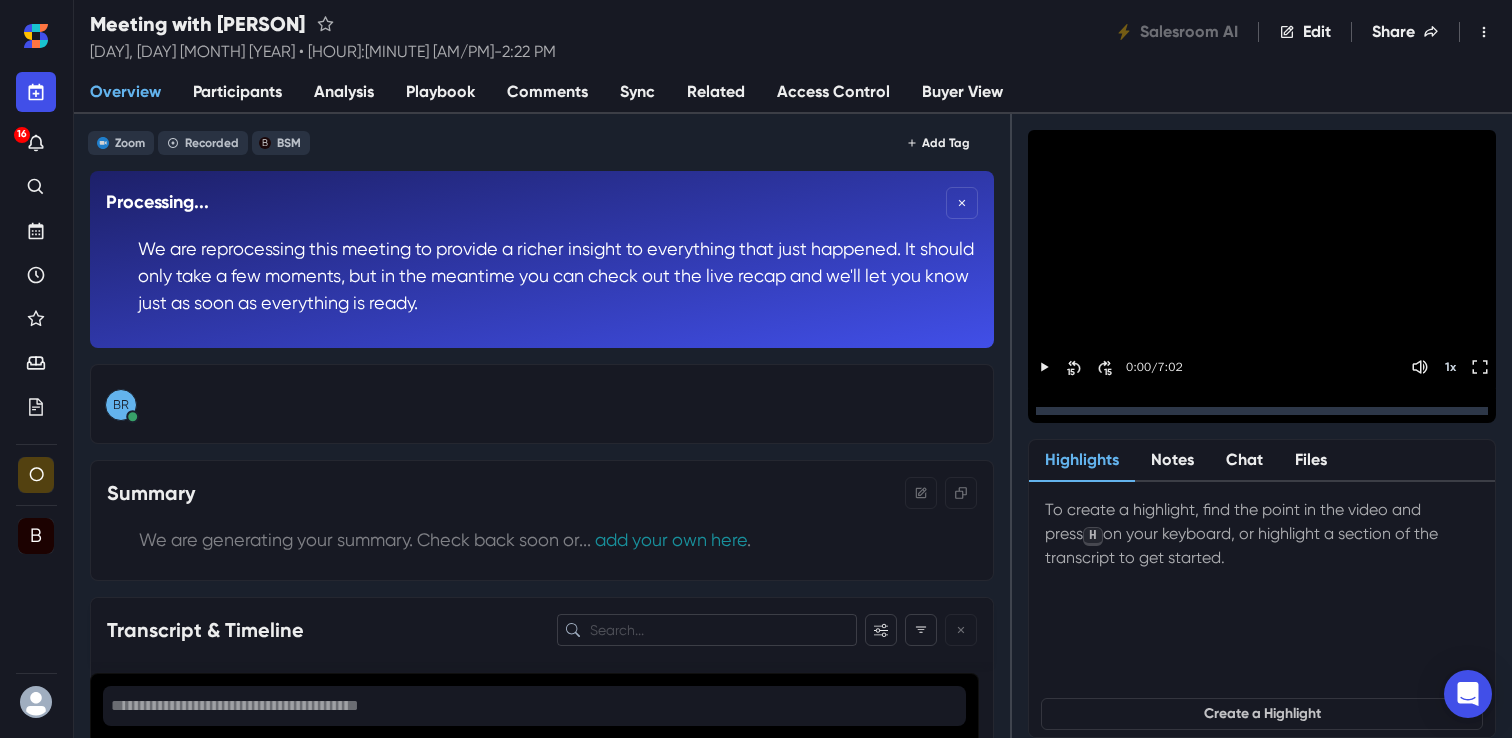 click 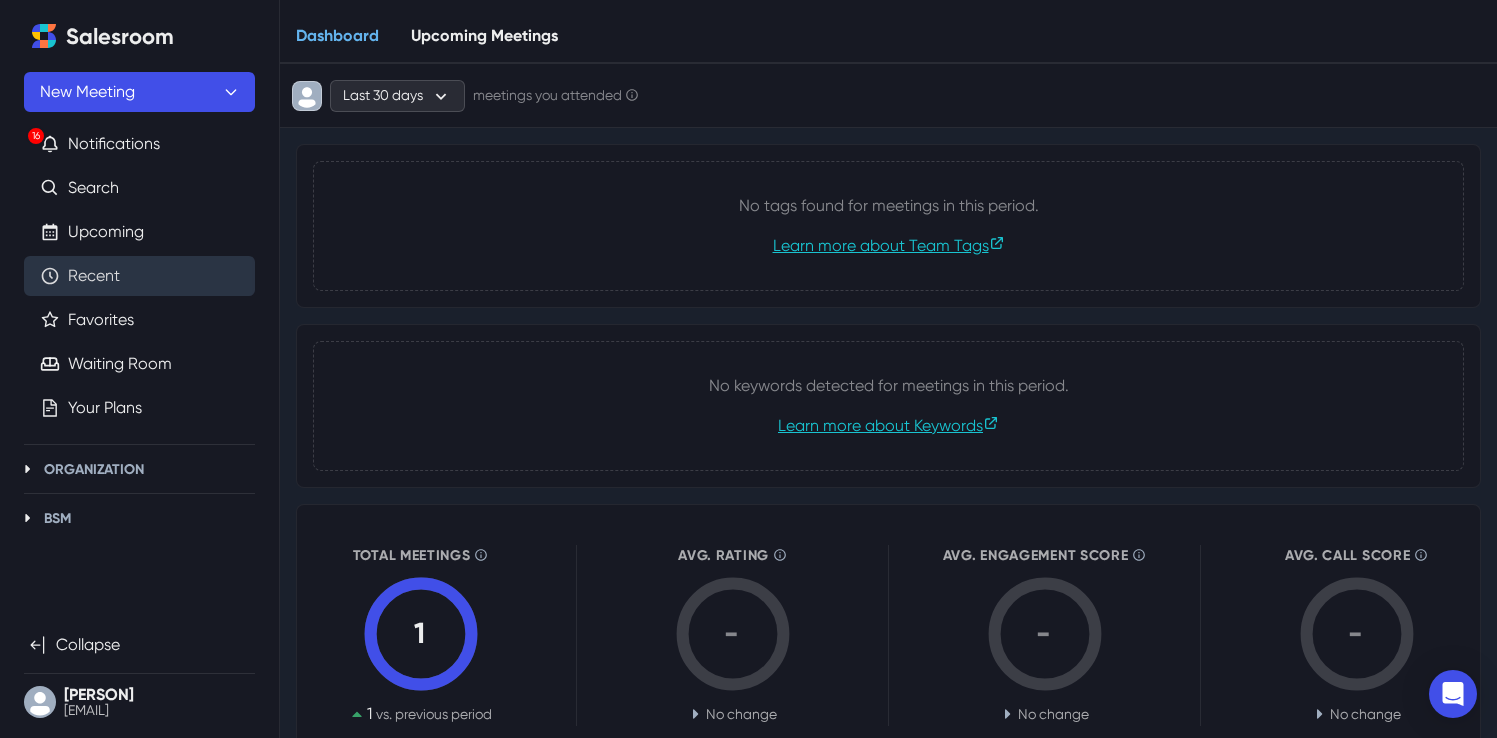 click on "Recent" at bounding box center [94, 276] 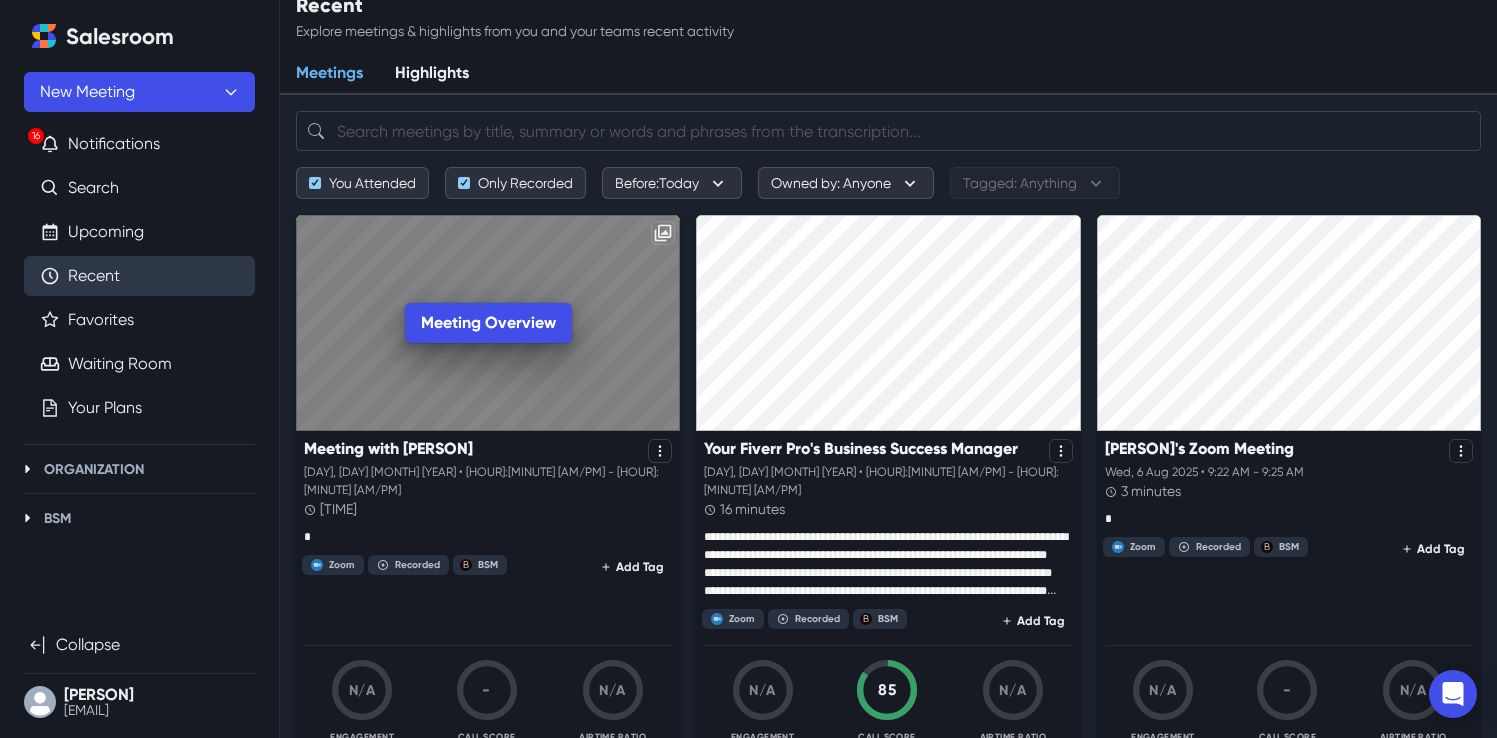 scroll, scrollTop: 0, scrollLeft: 0, axis: both 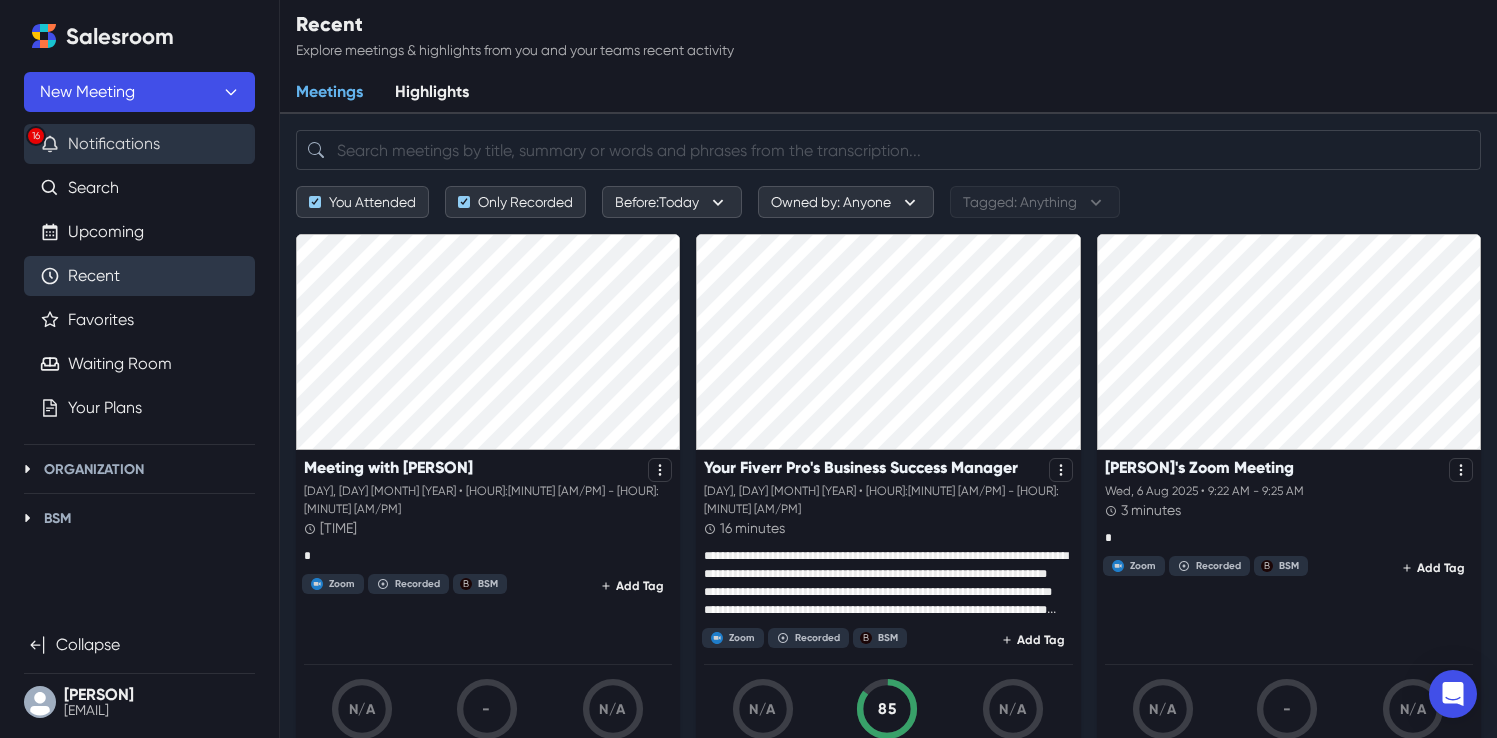 click on "16 Notifications" at bounding box center [139, 144] 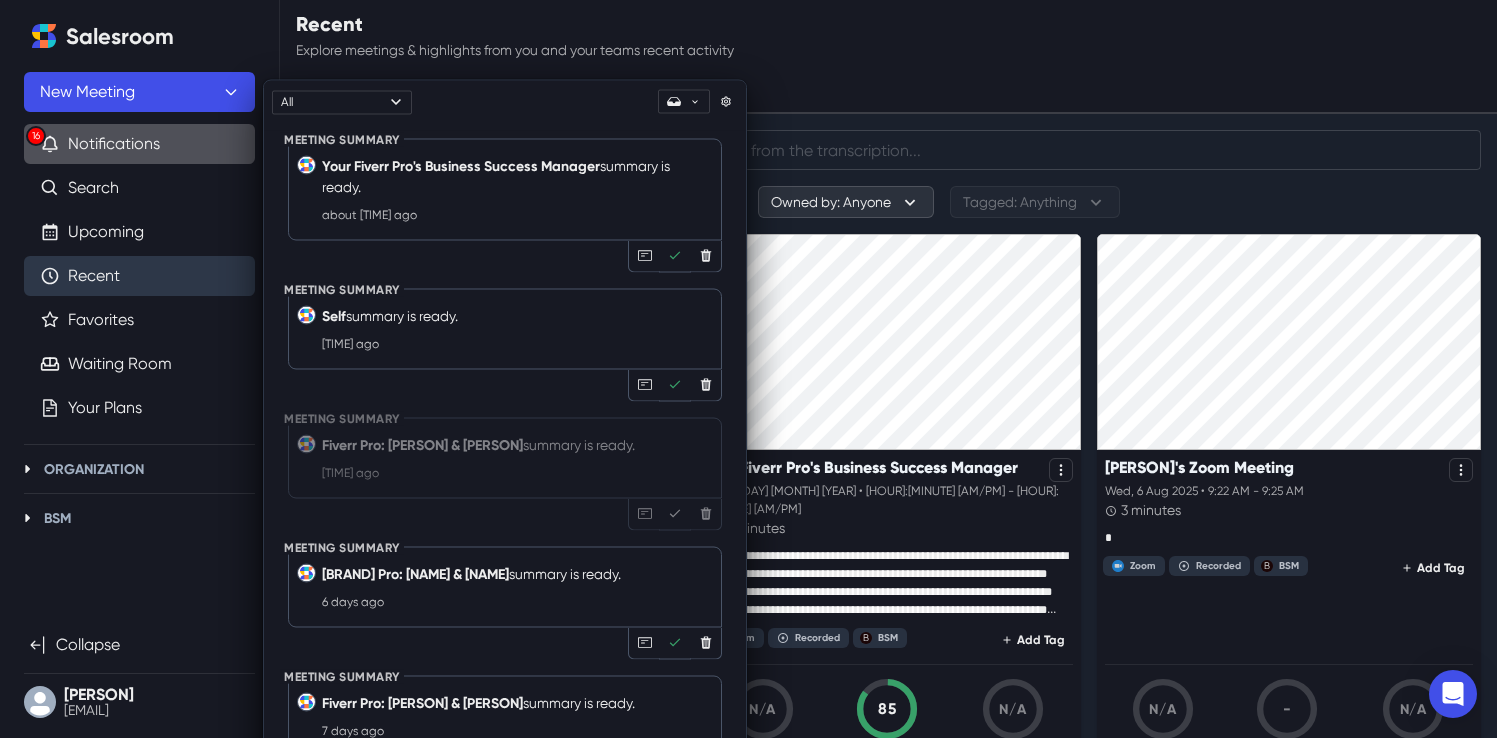 click on "Recent" at bounding box center [94, 276] 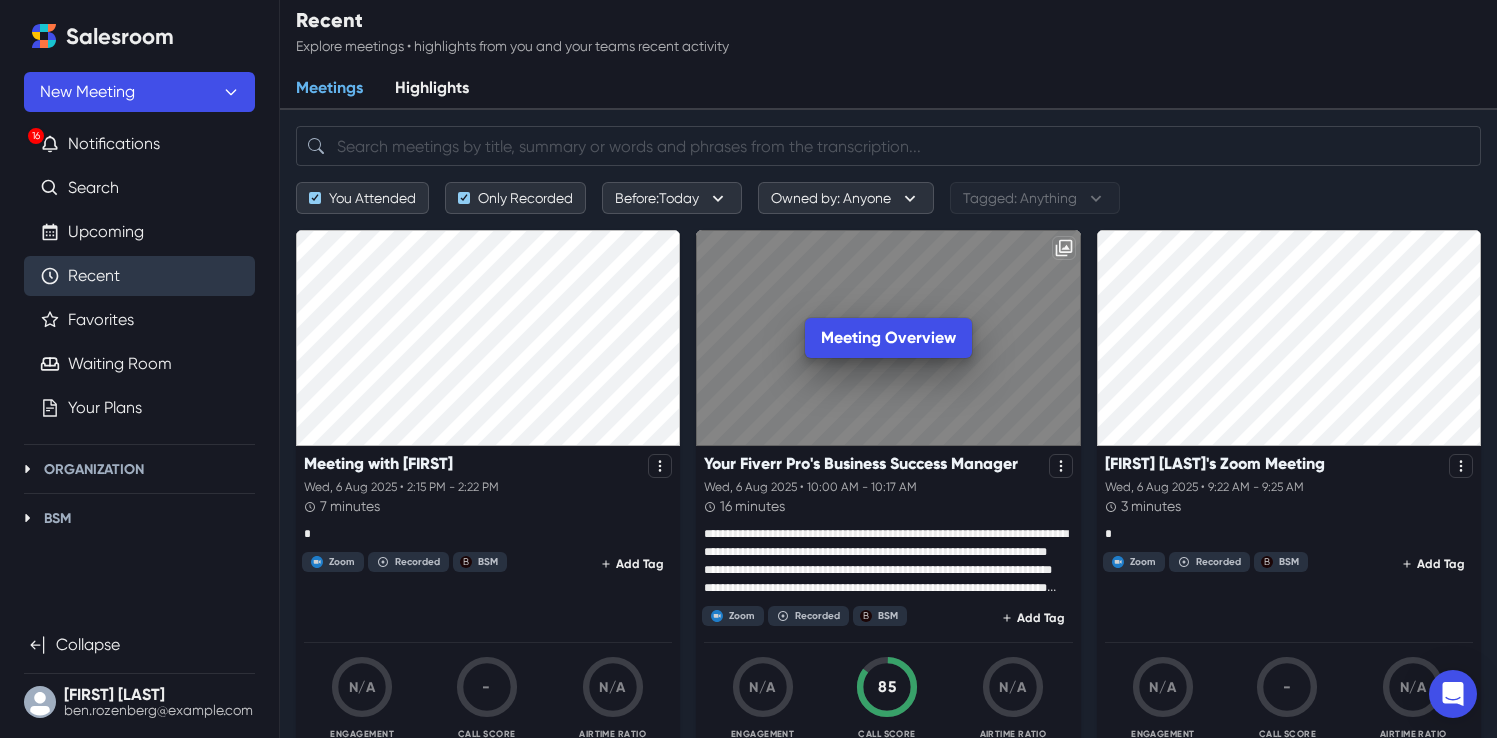 scroll, scrollTop: 0, scrollLeft: 0, axis: both 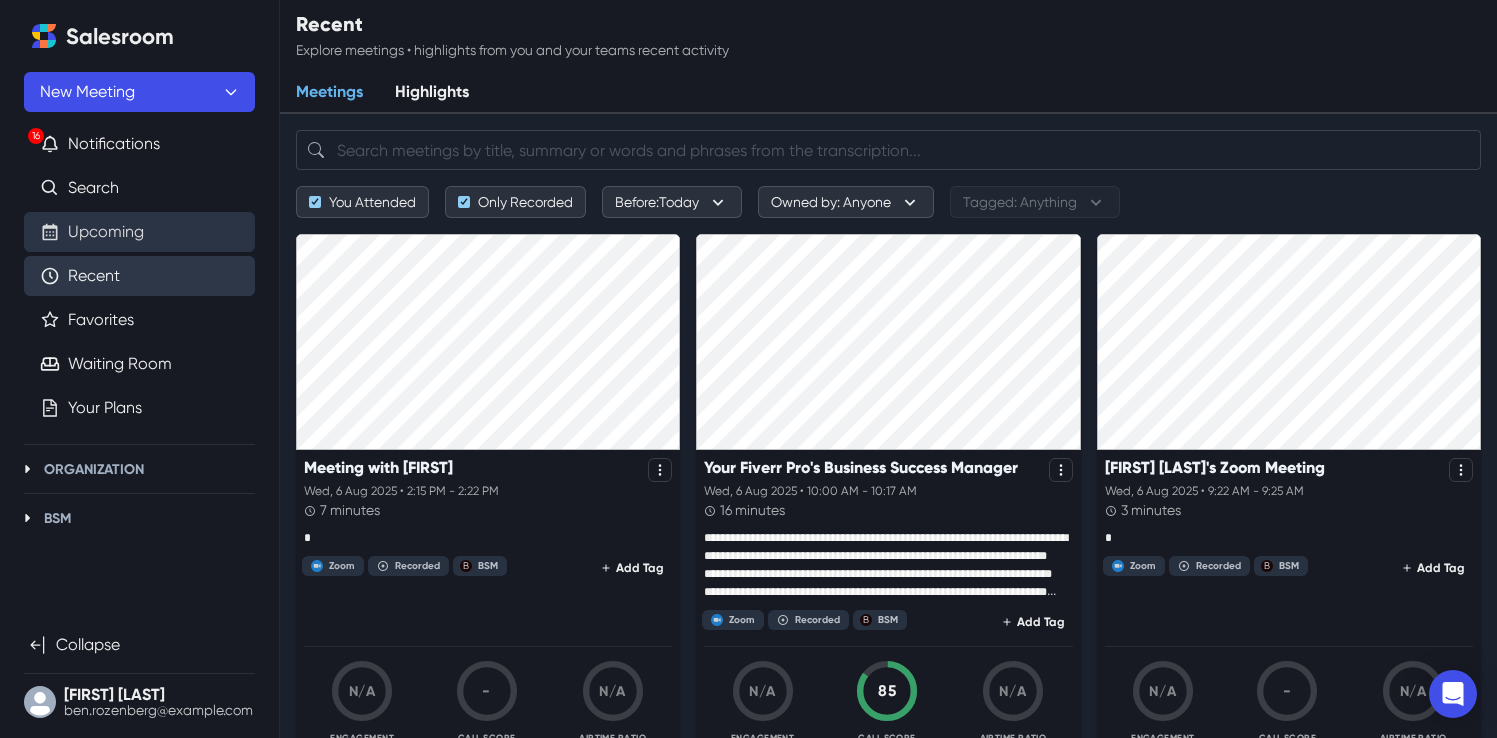 click on "Upcoming" at bounding box center (106, 232) 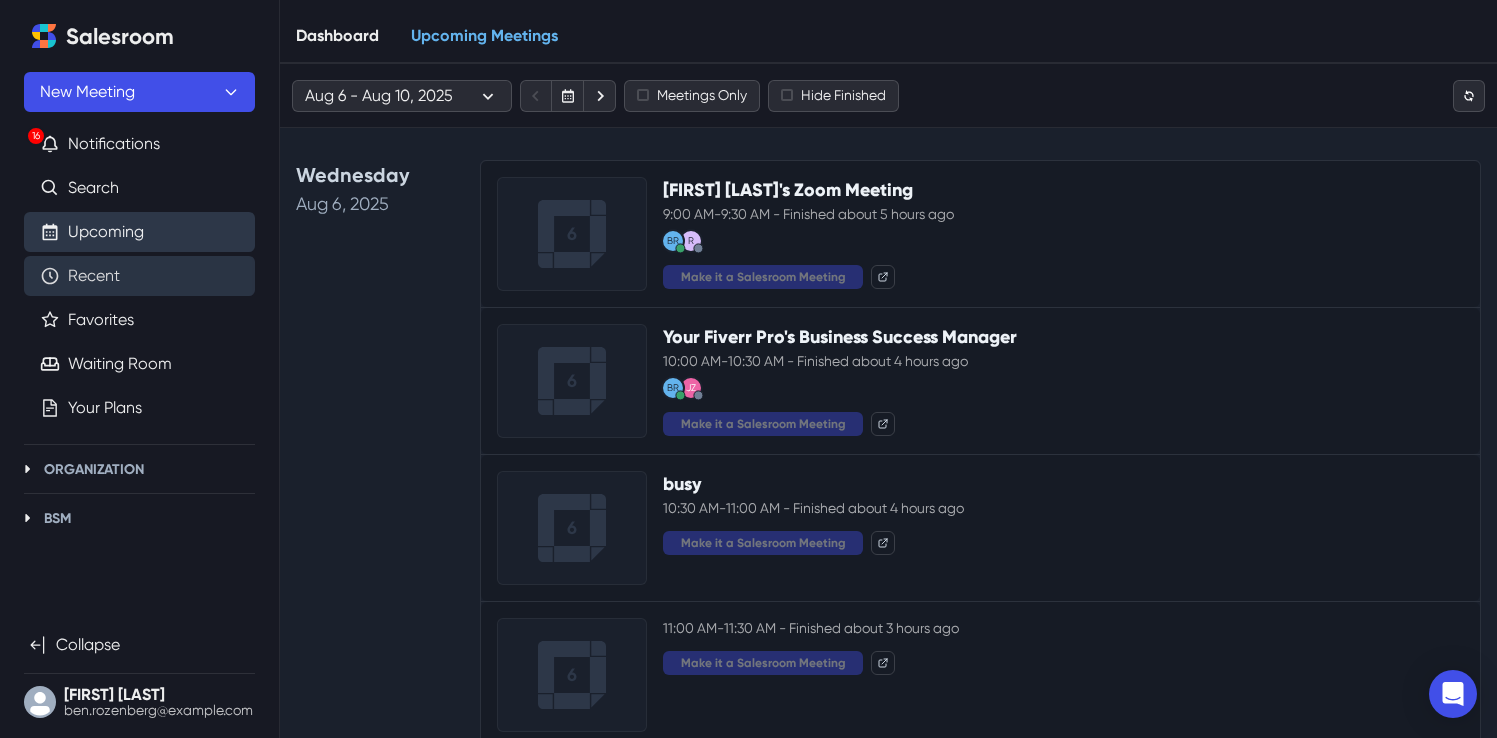 click on "Recent" at bounding box center [94, 276] 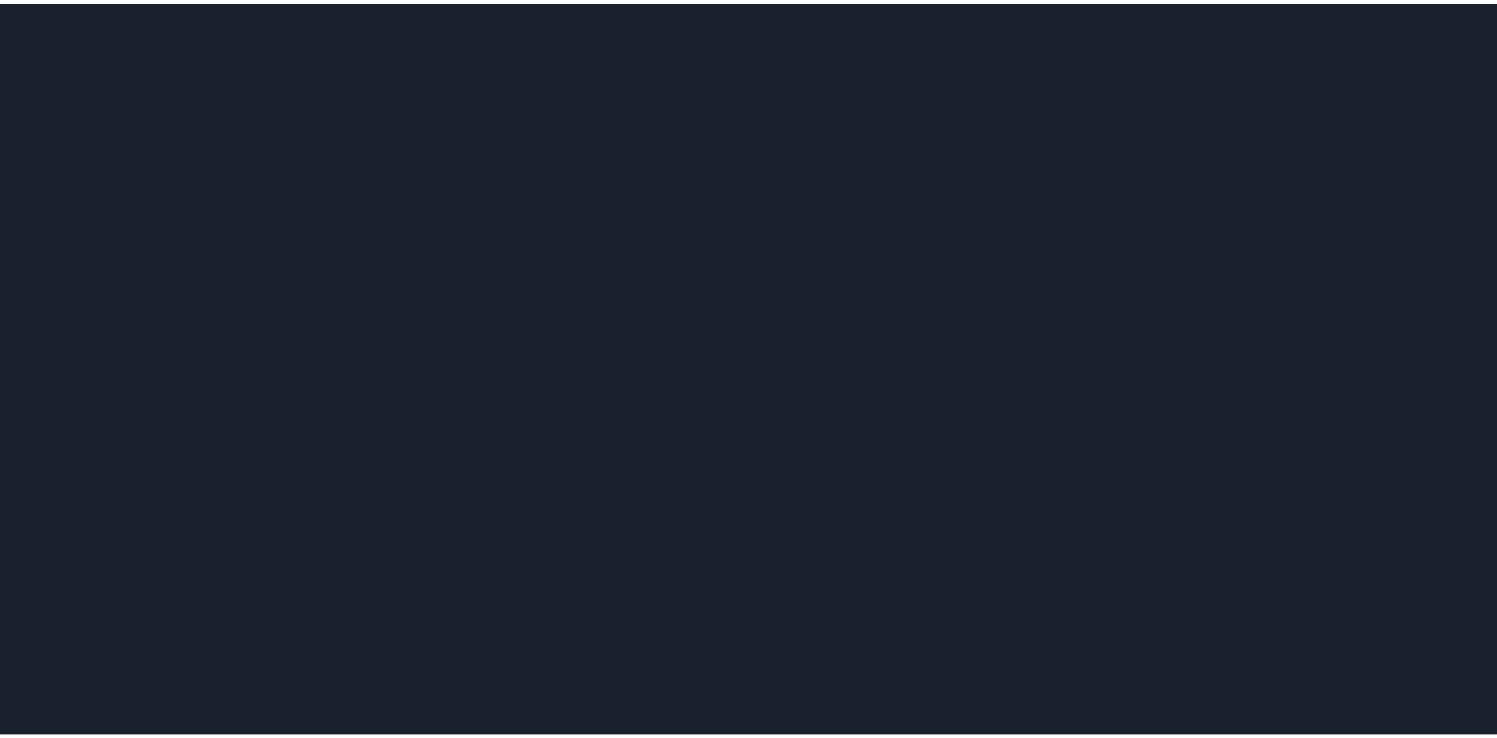 scroll, scrollTop: 0, scrollLeft: 0, axis: both 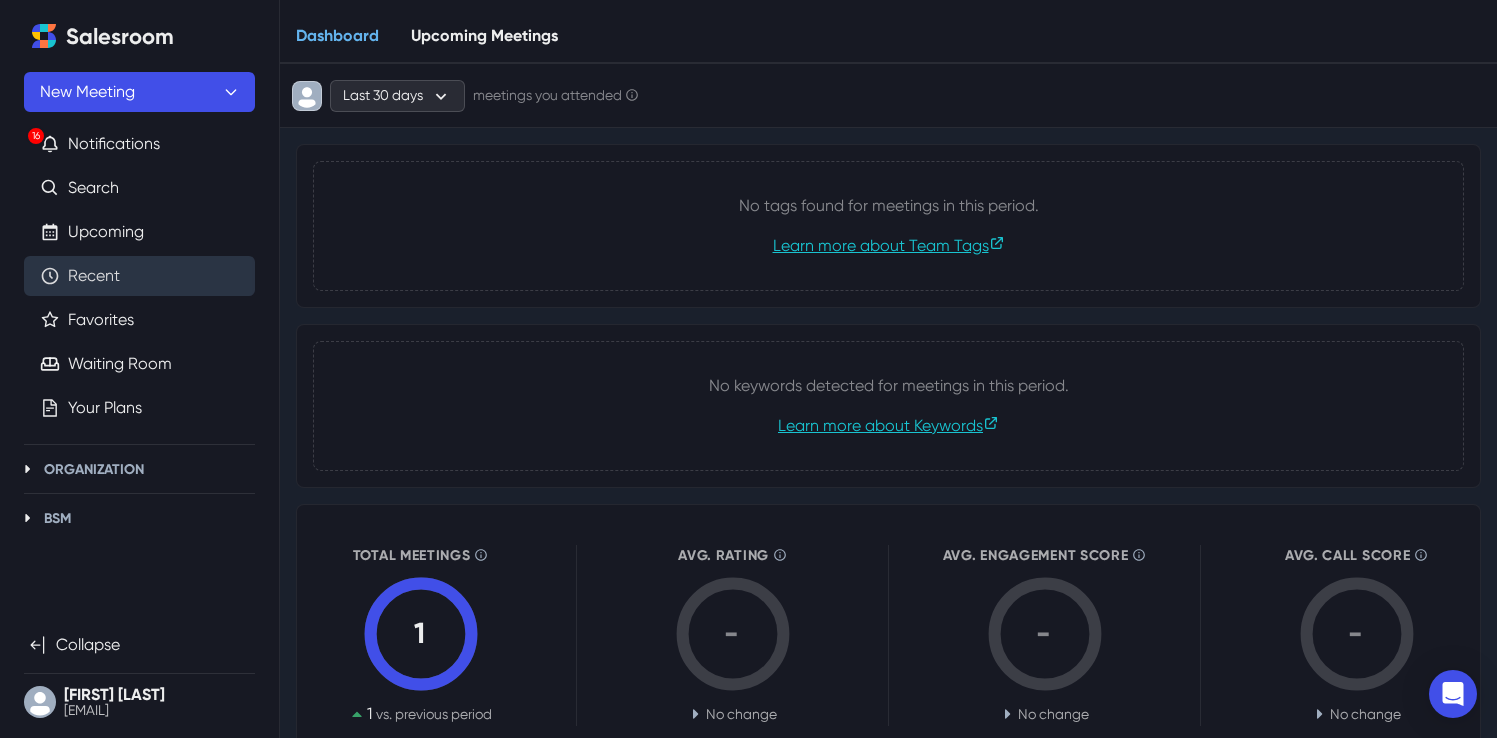 click on "Recent" at bounding box center [94, 276] 